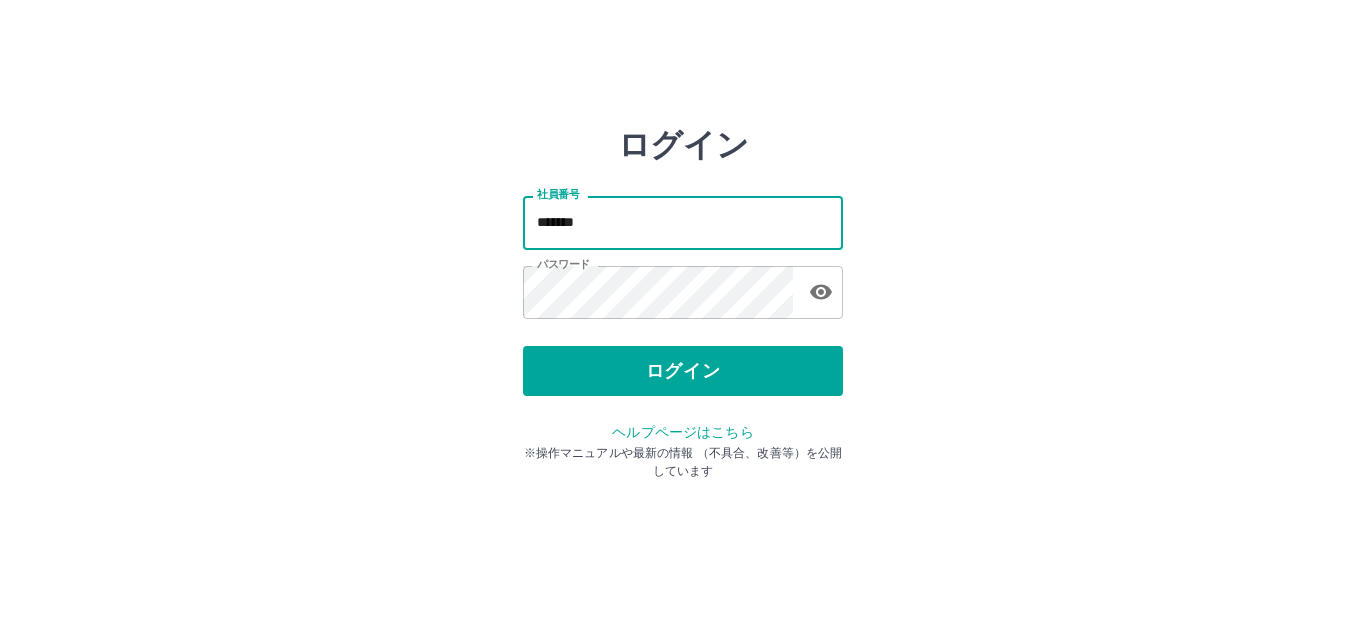 scroll, scrollTop: 0, scrollLeft: 0, axis: both 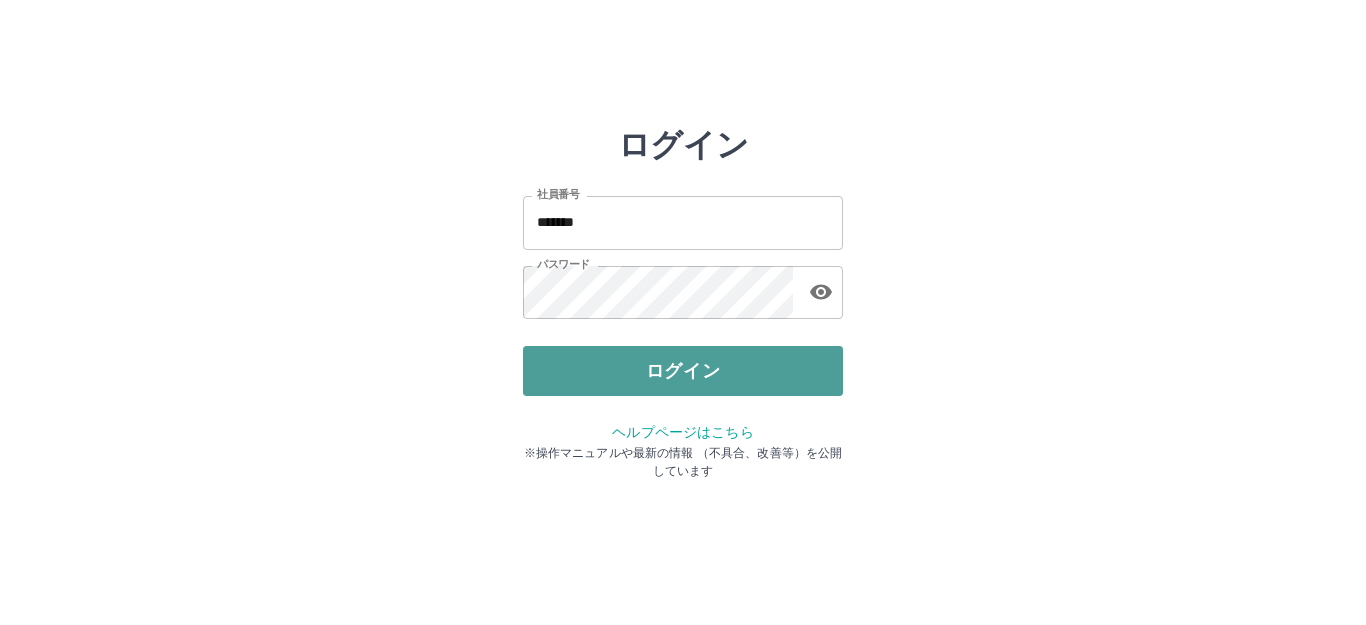 click on "ログイン" at bounding box center [683, 371] 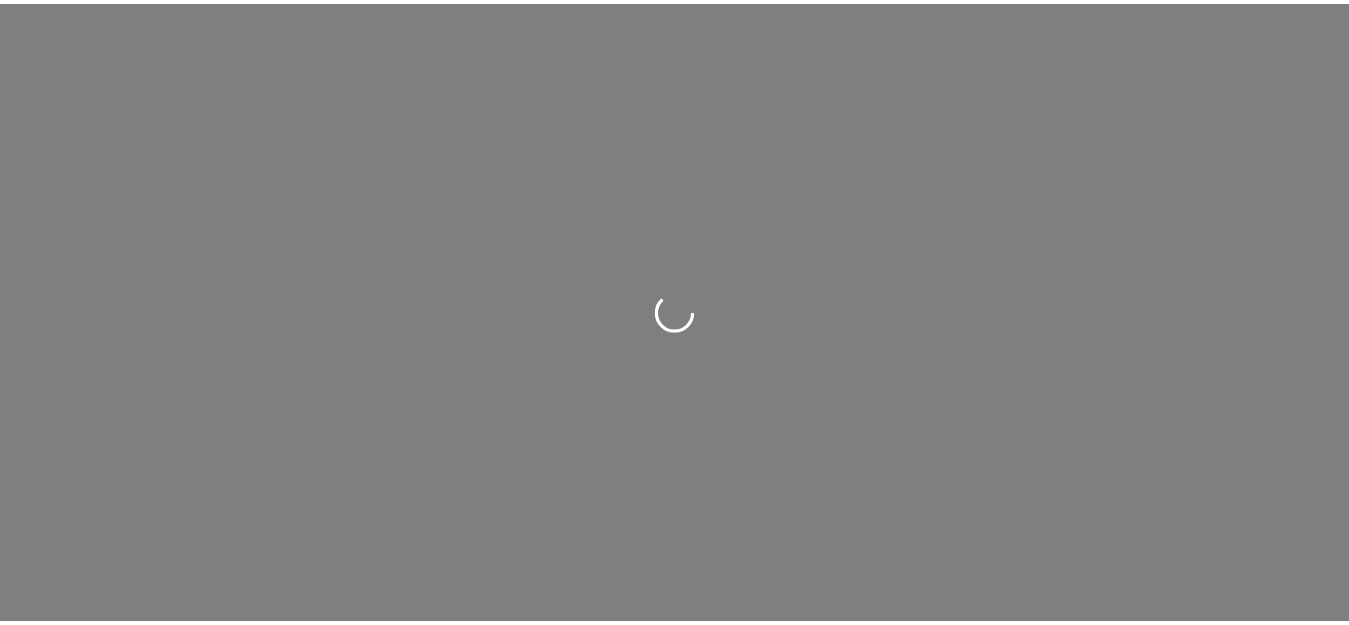 scroll, scrollTop: 0, scrollLeft: 0, axis: both 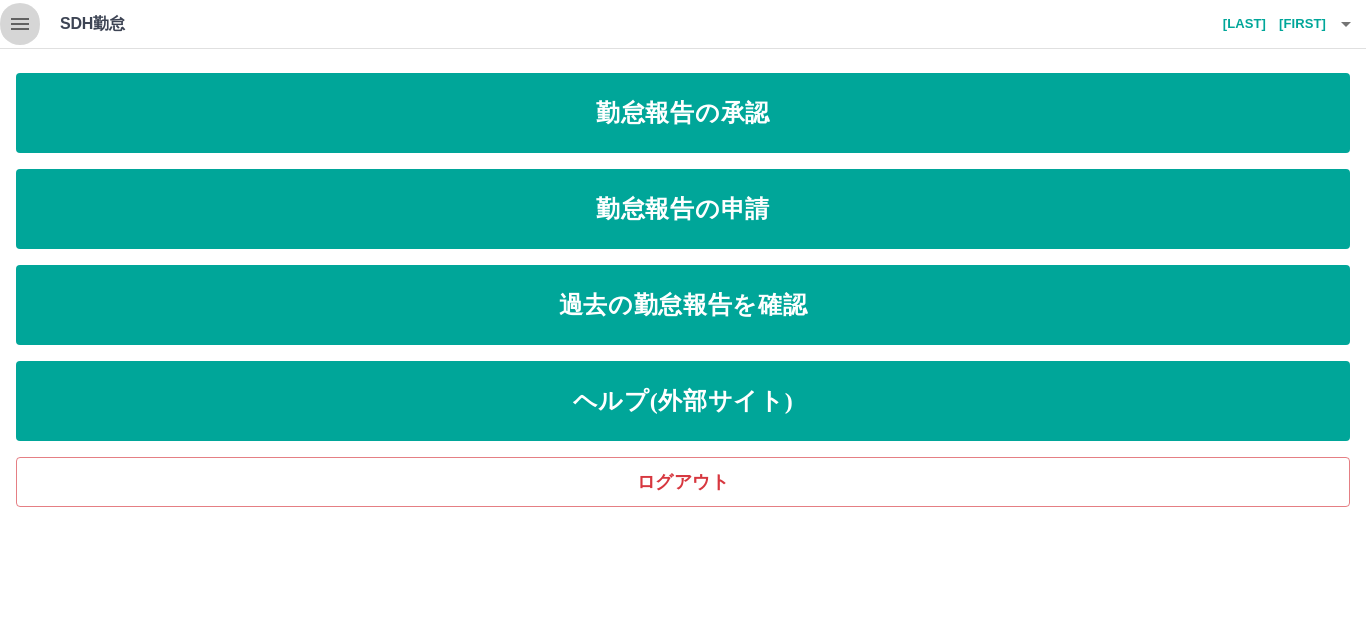click 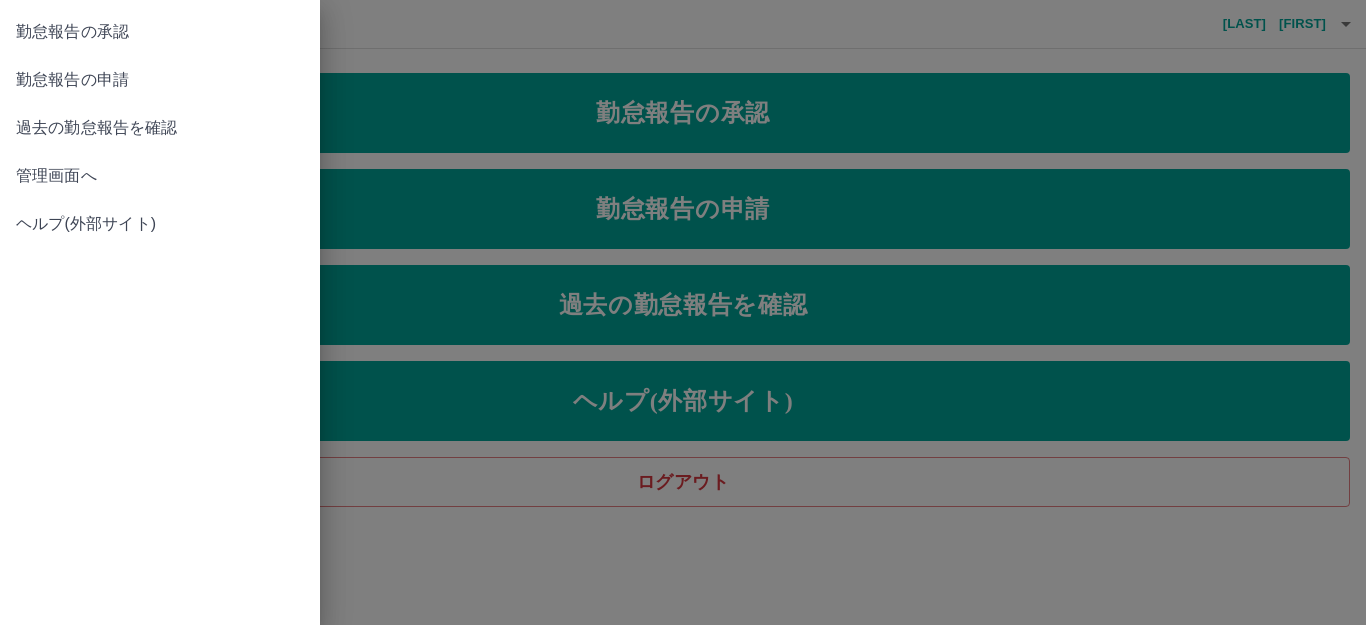 click on "過去の勤怠報告を確認" at bounding box center (160, 128) 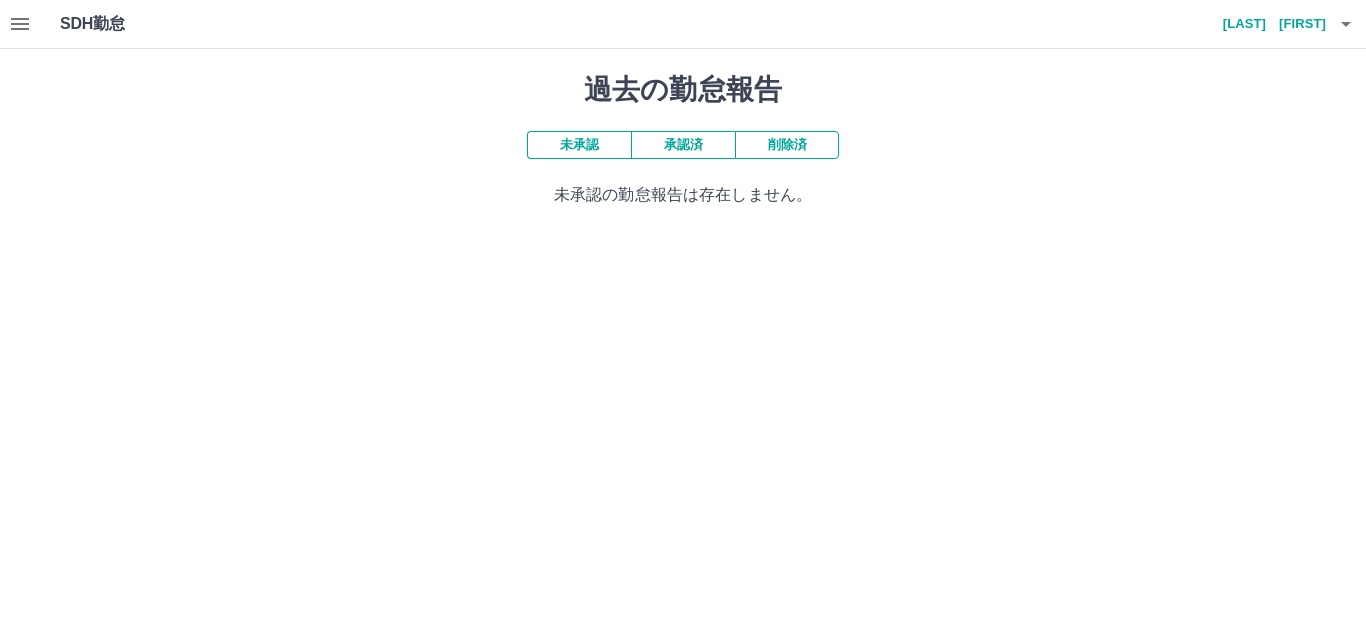 click on "承認済" at bounding box center [683, 145] 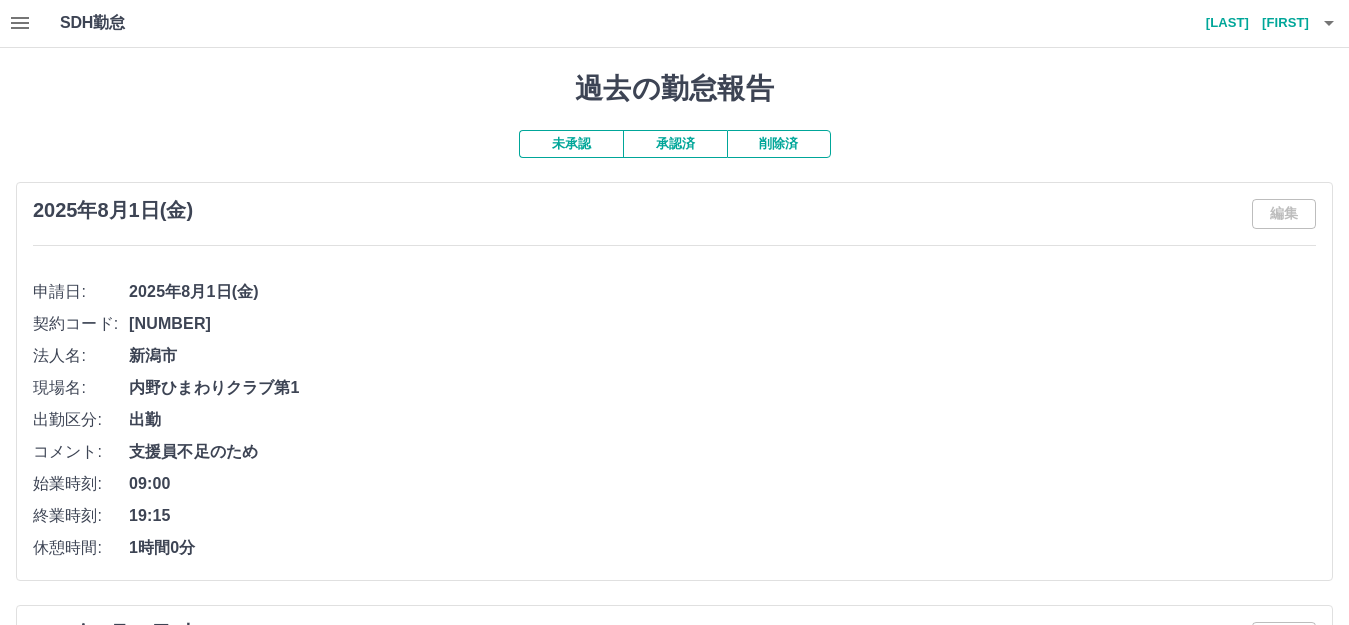 scroll, scrollTop: 0, scrollLeft: 0, axis: both 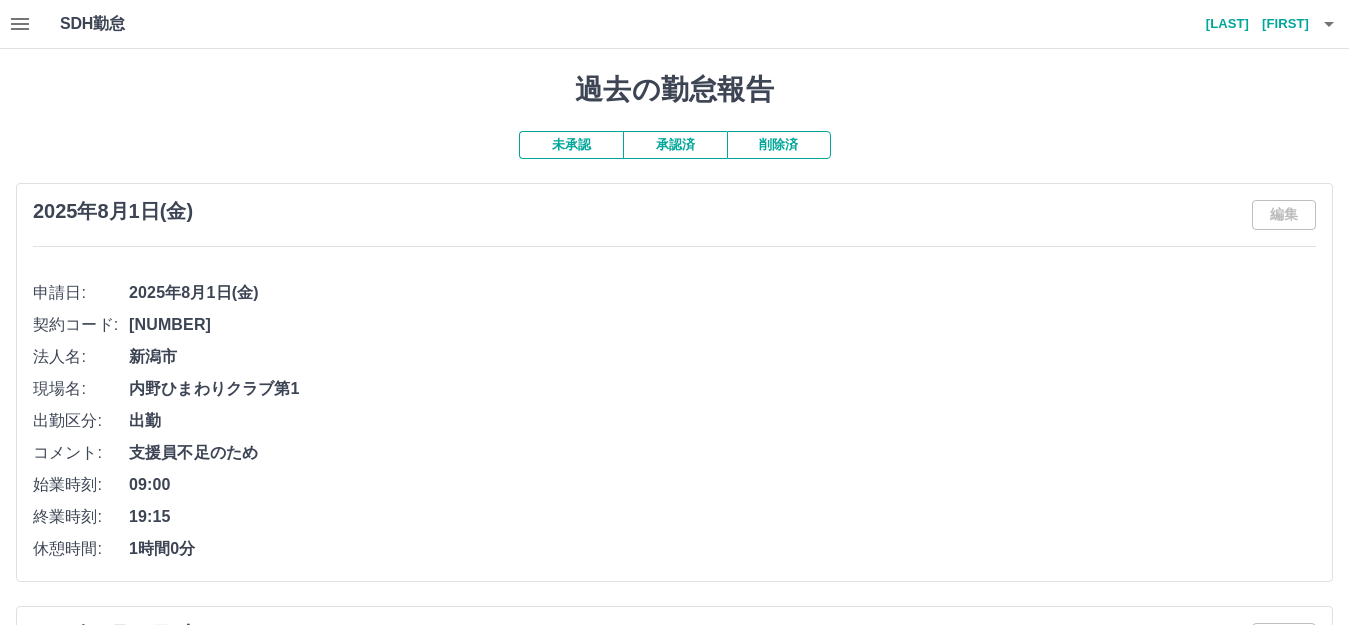 click 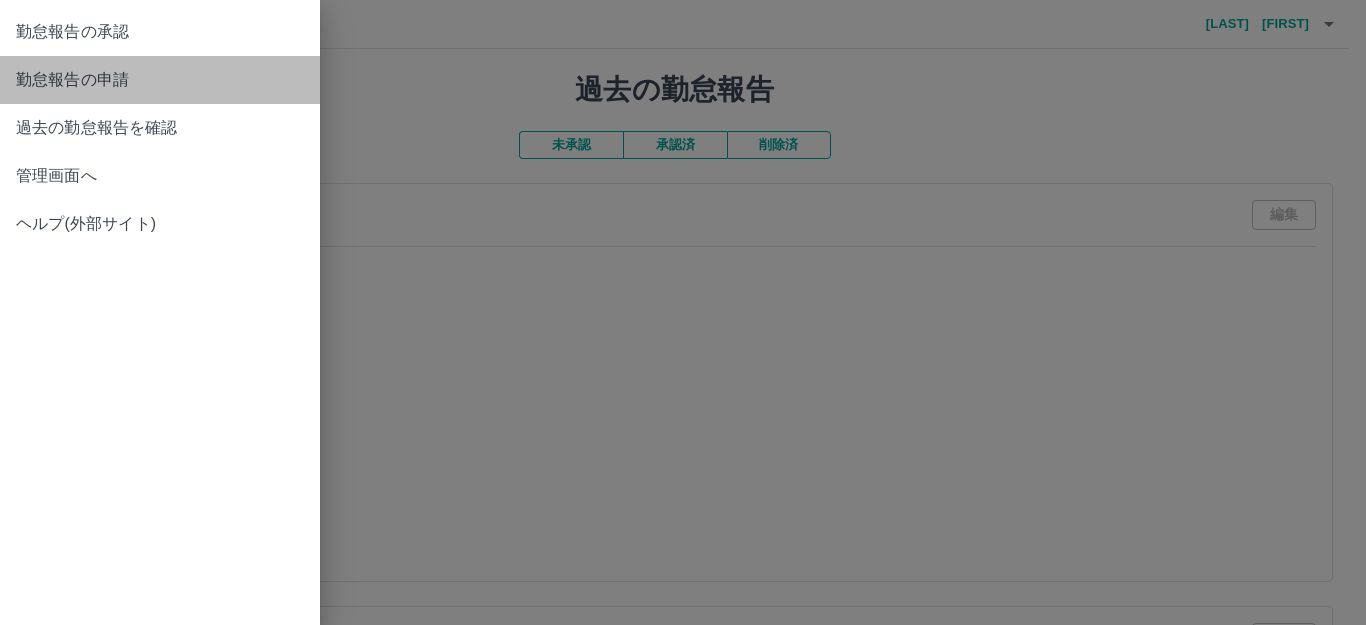click on "勤怠報告の申請" at bounding box center [160, 80] 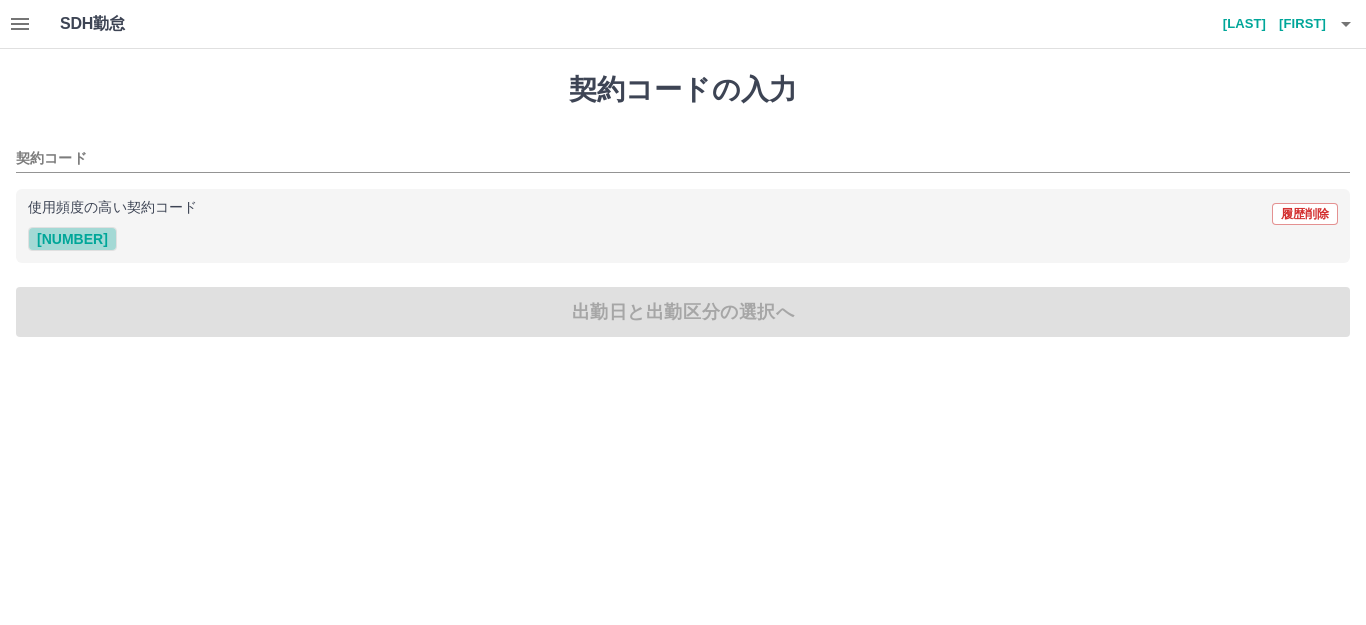 click on "[NUMBER]" at bounding box center [72, 239] 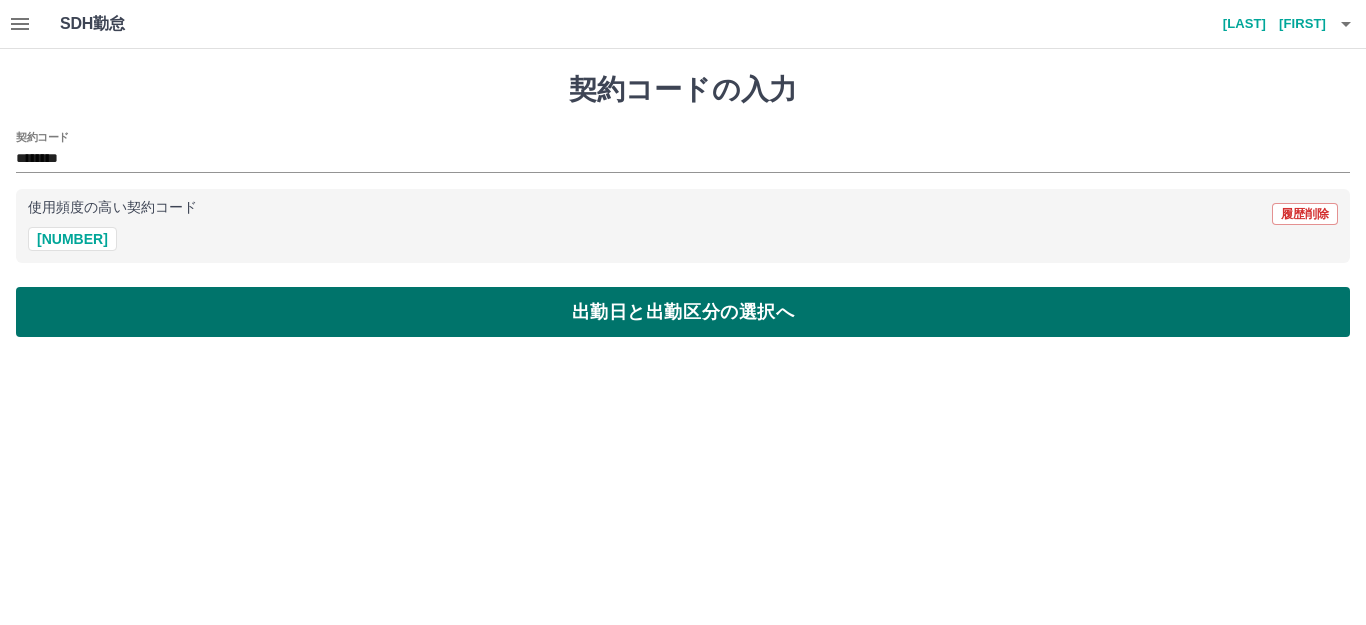 click on "出勤日と出勤区分の選択へ" at bounding box center [683, 312] 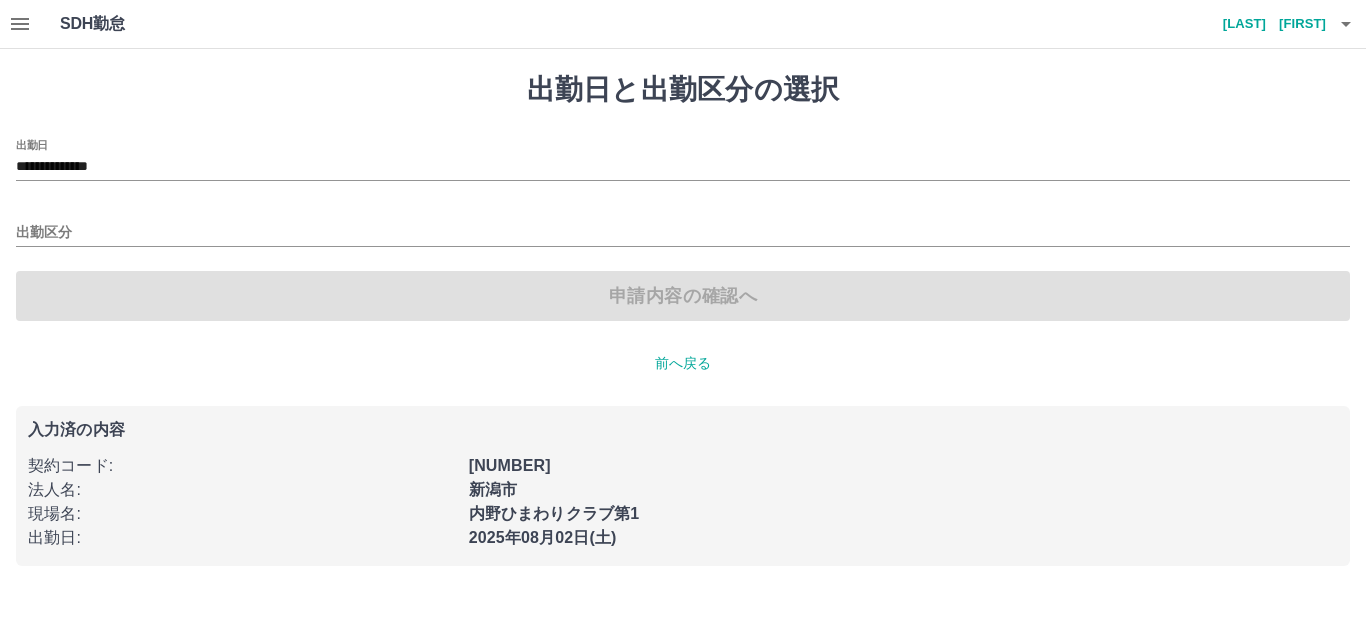 click on "出勤区分" at bounding box center (683, 226) 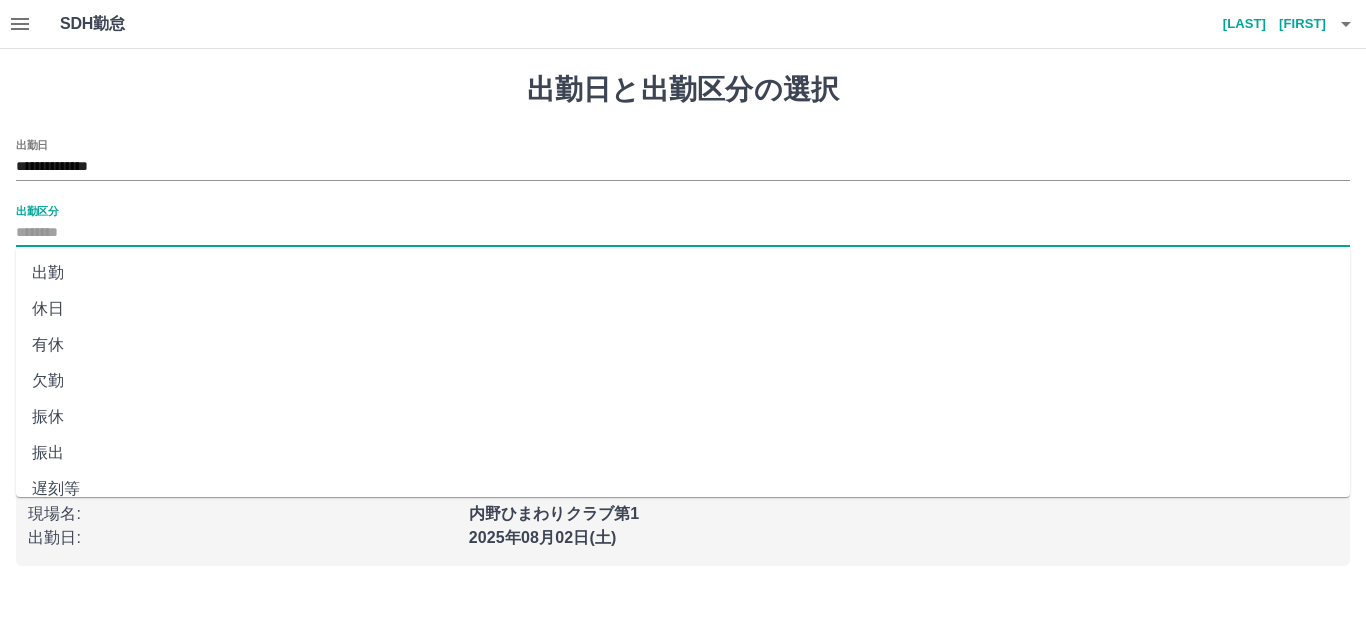 click on "出勤区分" at bounding box center [683, 233] 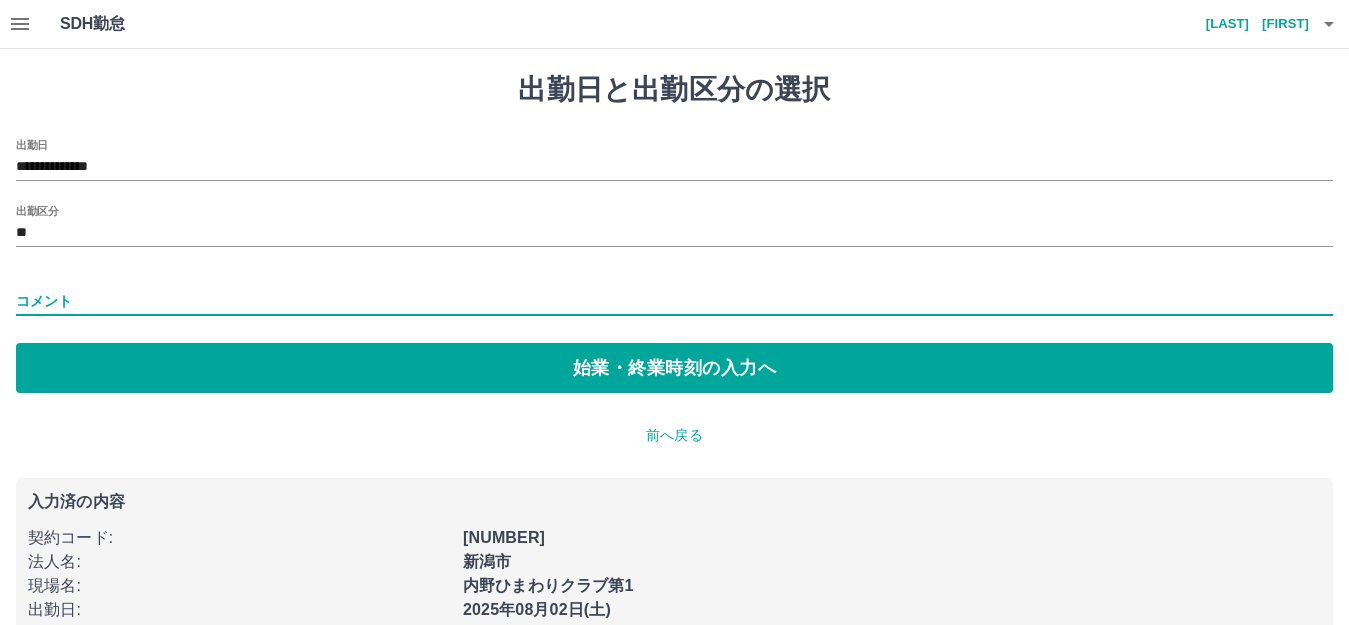 click on "コメント" at bounding box center (674, 301) 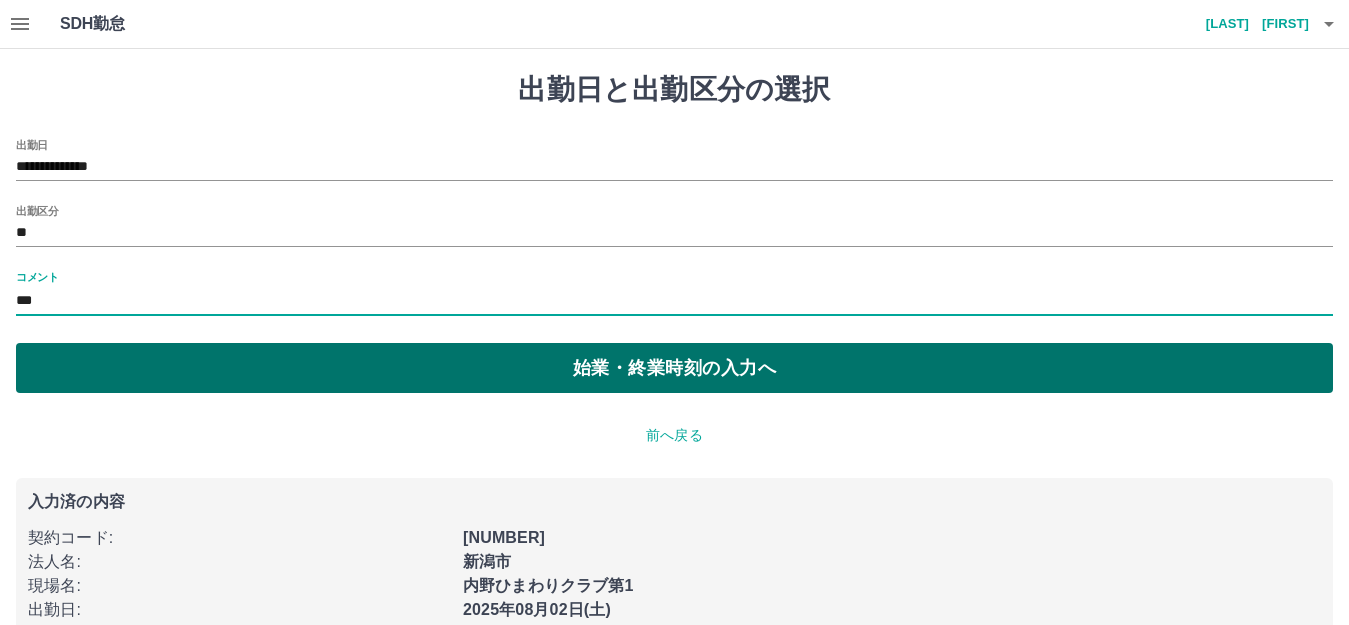 type on "***" 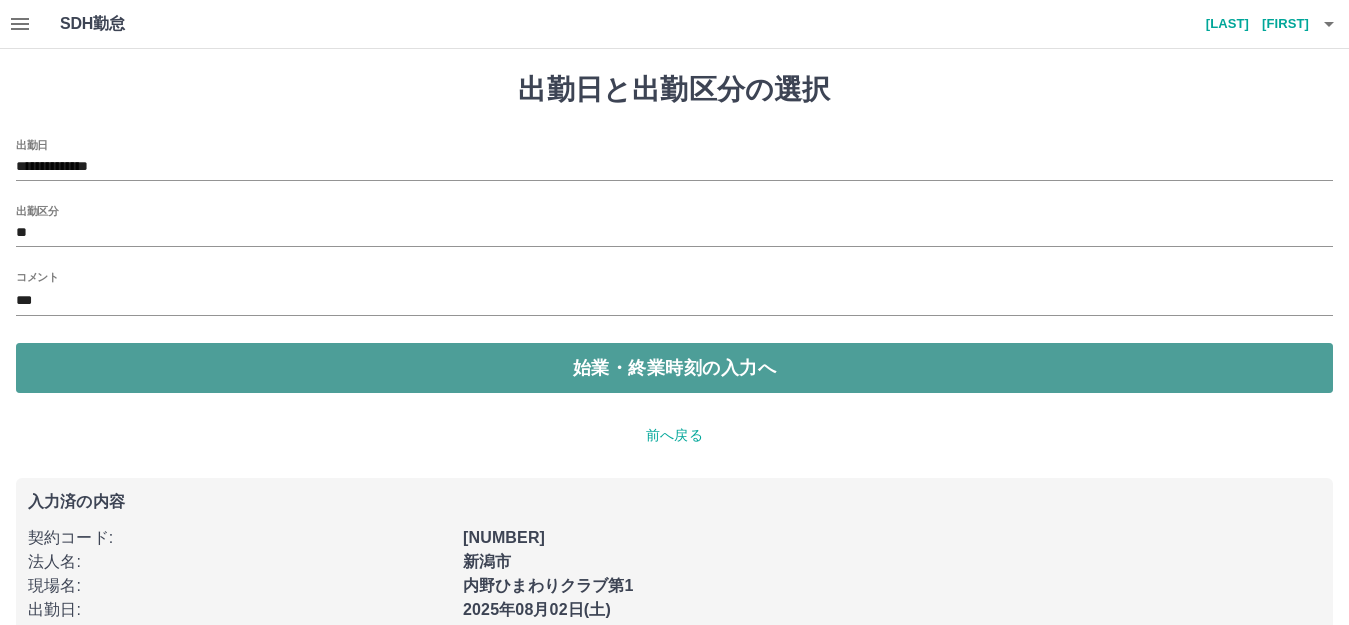 click on "始業・終業時刻の入力へ" at bounding box center [674, 368] 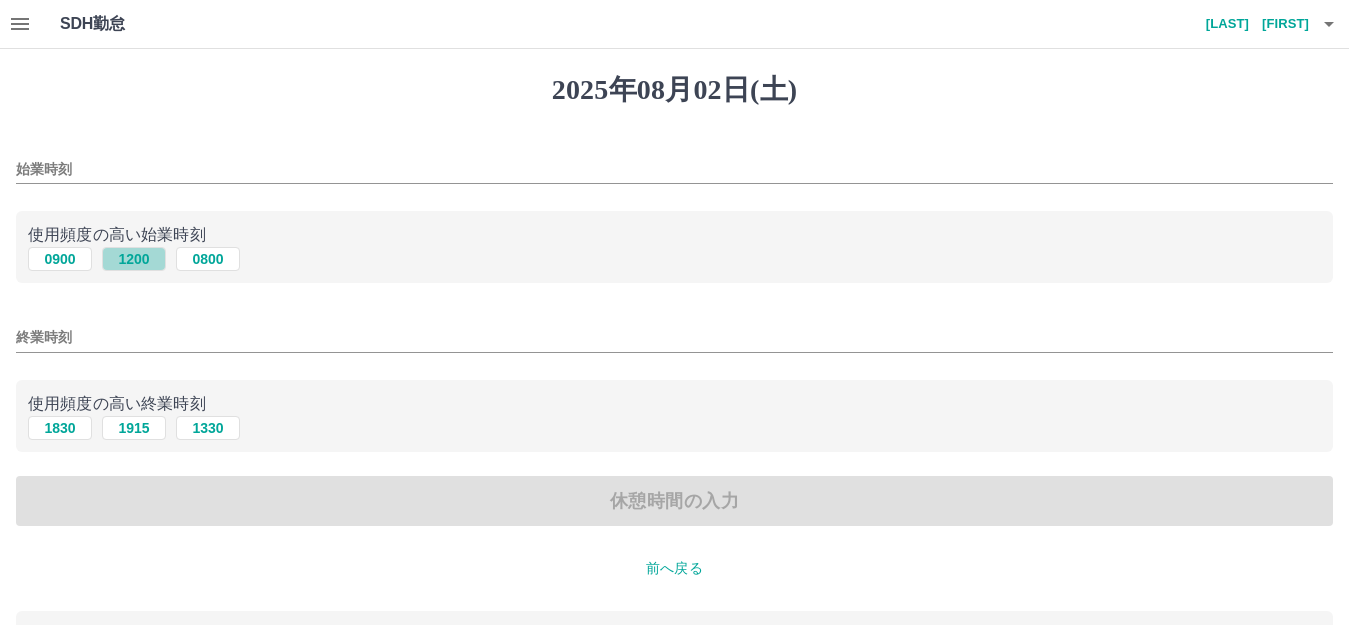 click on "1200" at bounding box center (134, 259) 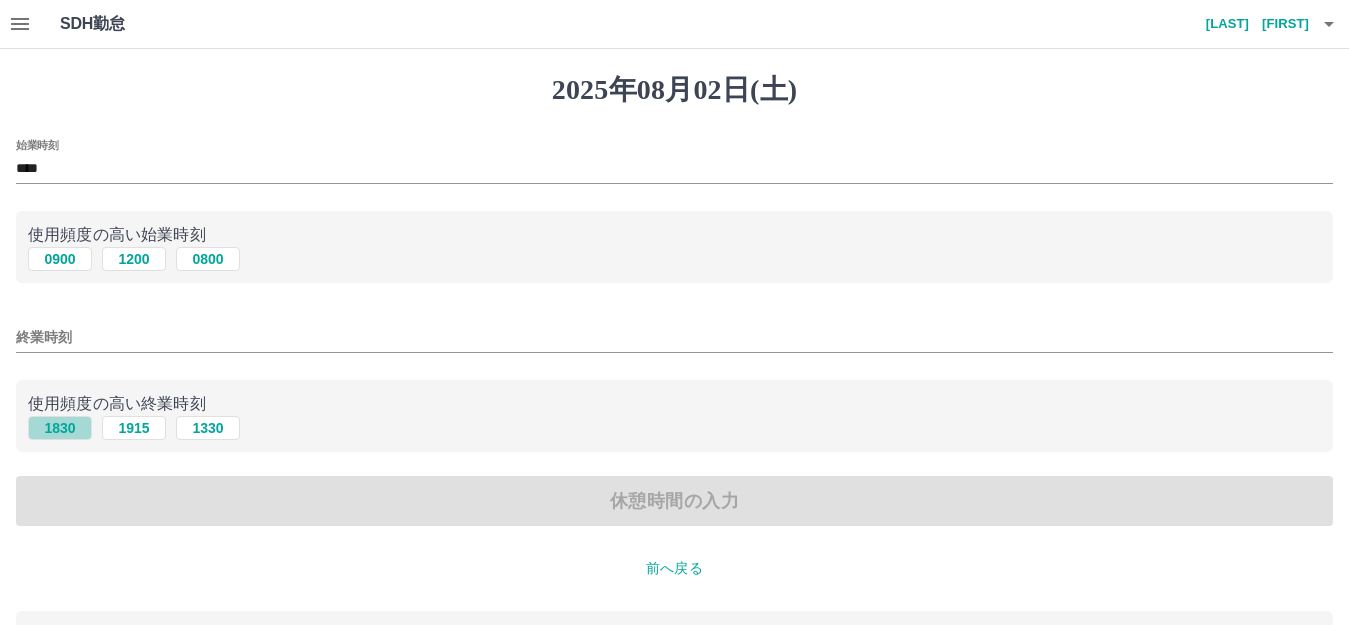 click on "1830" at bounding box center [60, 428] 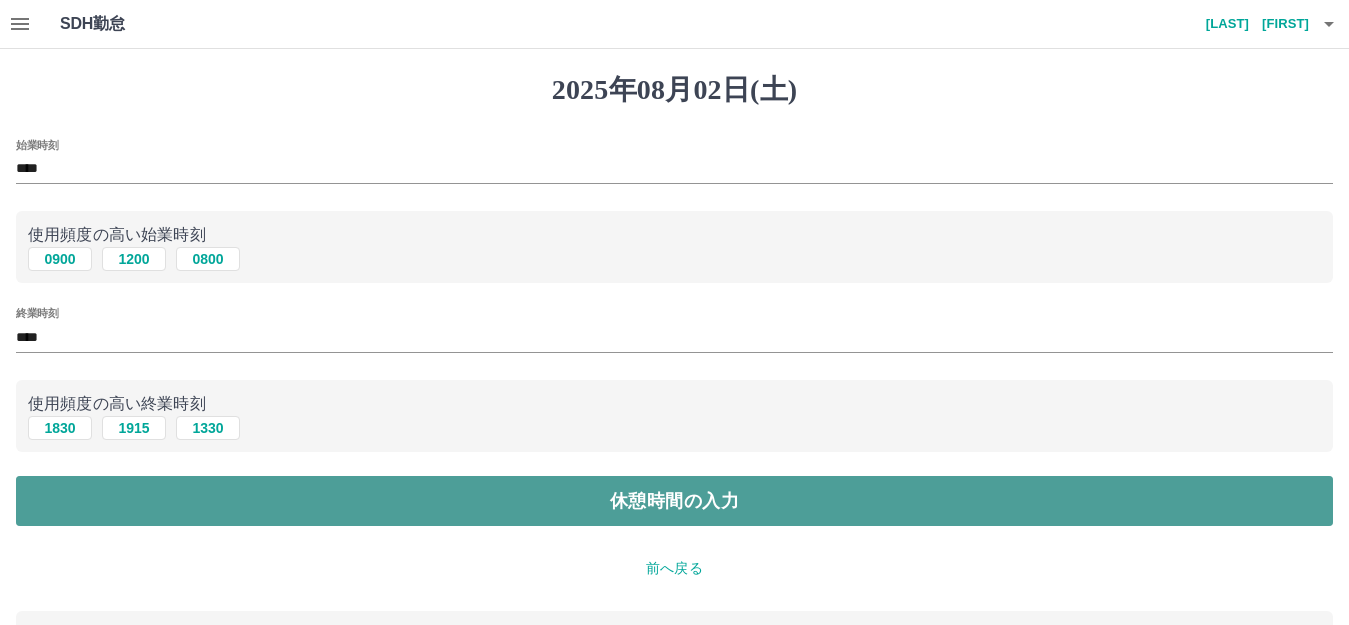 click on "休憩時間の入力" at bounding box center (674, 501) 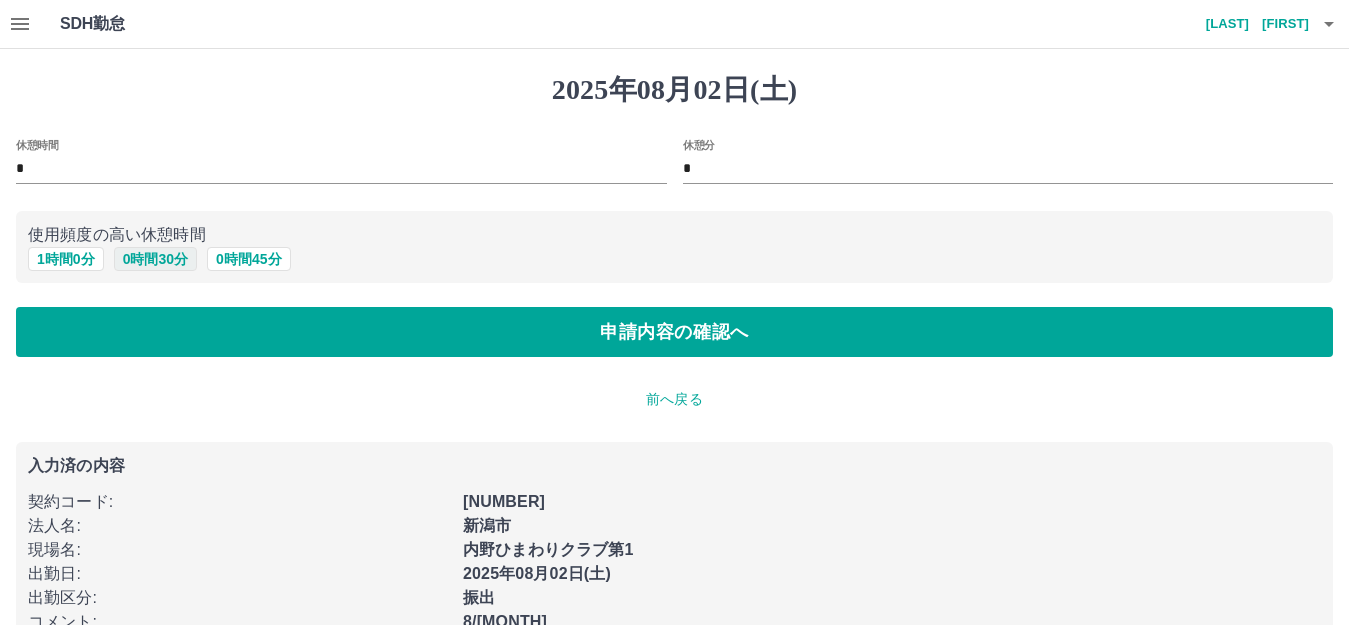 click on "0 時間 30 分" at bounding box center (155, 259) 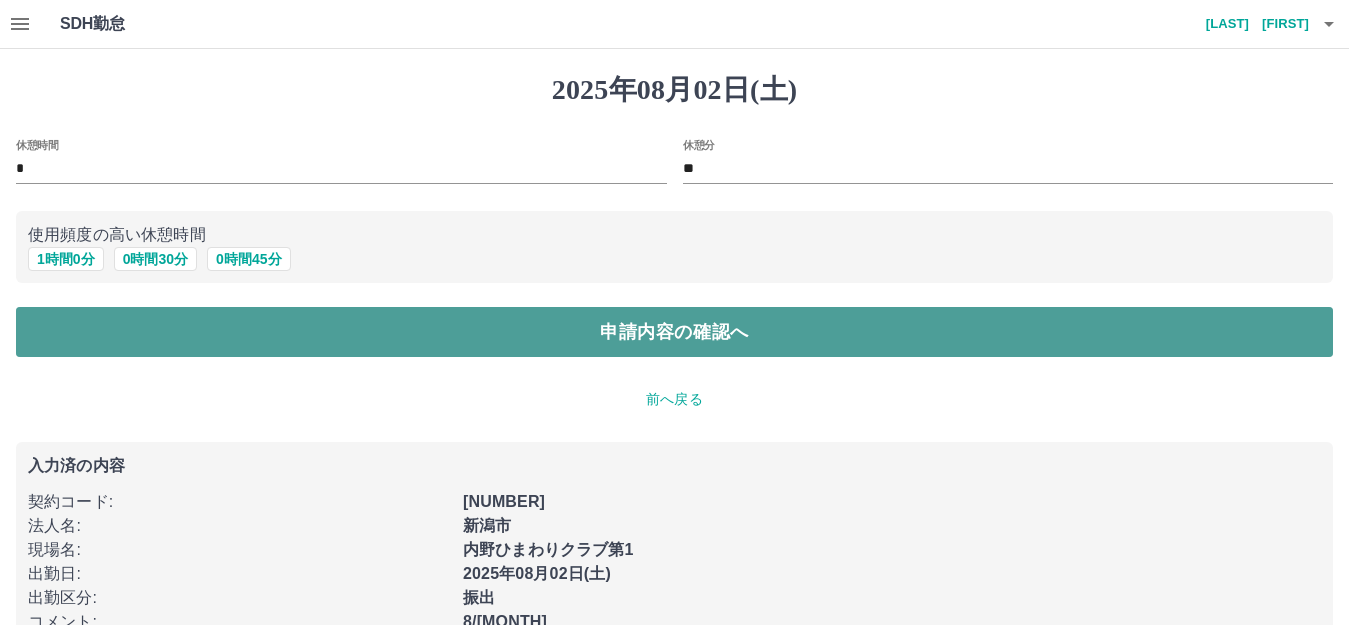 click on "申請内容の確認へ" at bounding box center [674, 332] 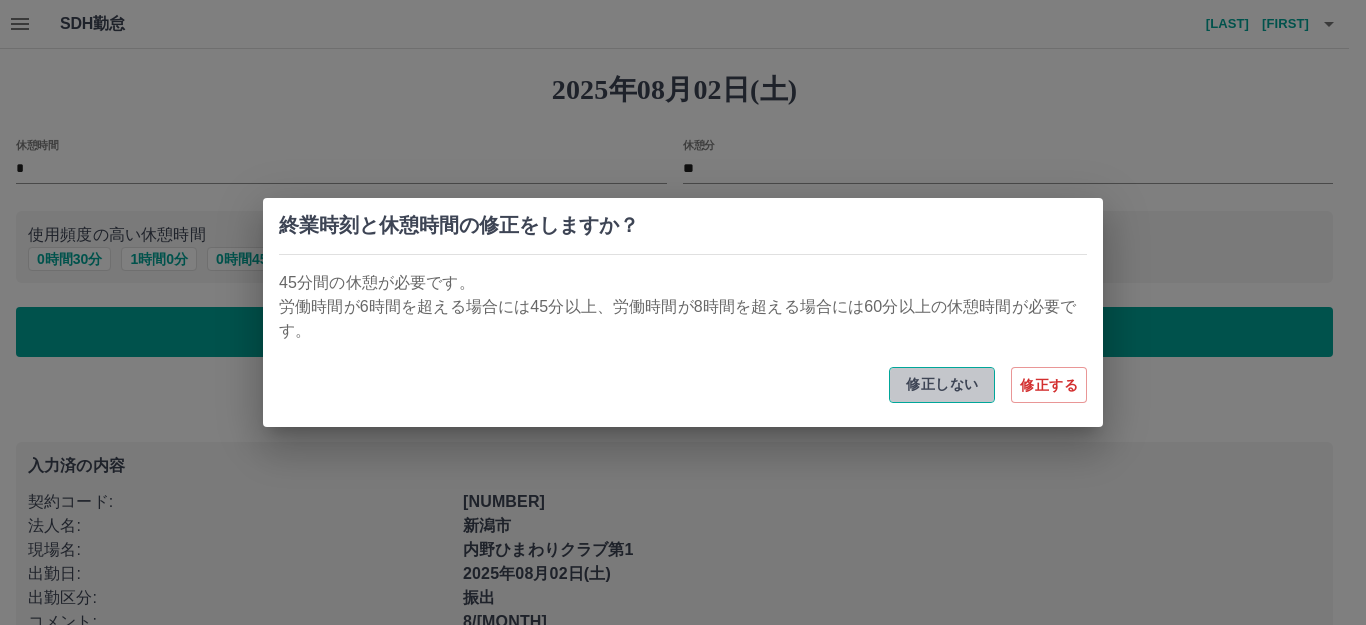 click on "修正しない" at bounding box center [942, 385] 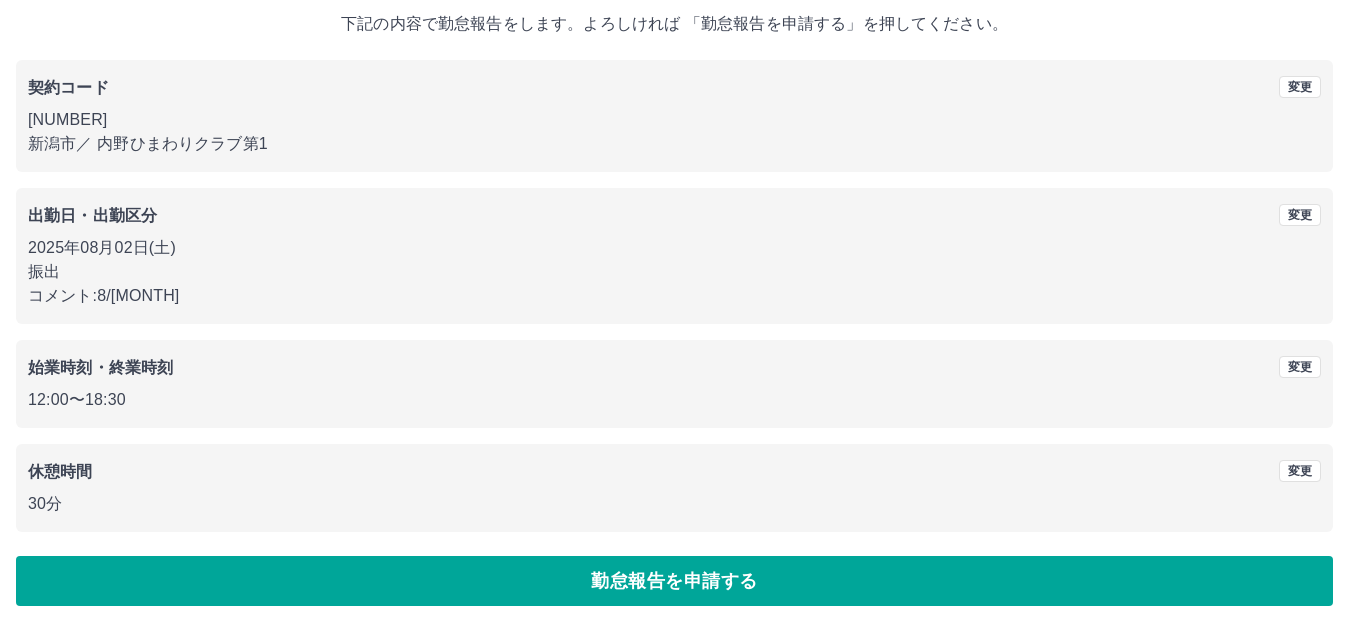 scroll, scrollTop: 124, scrollLeft: 0, axis: vertical 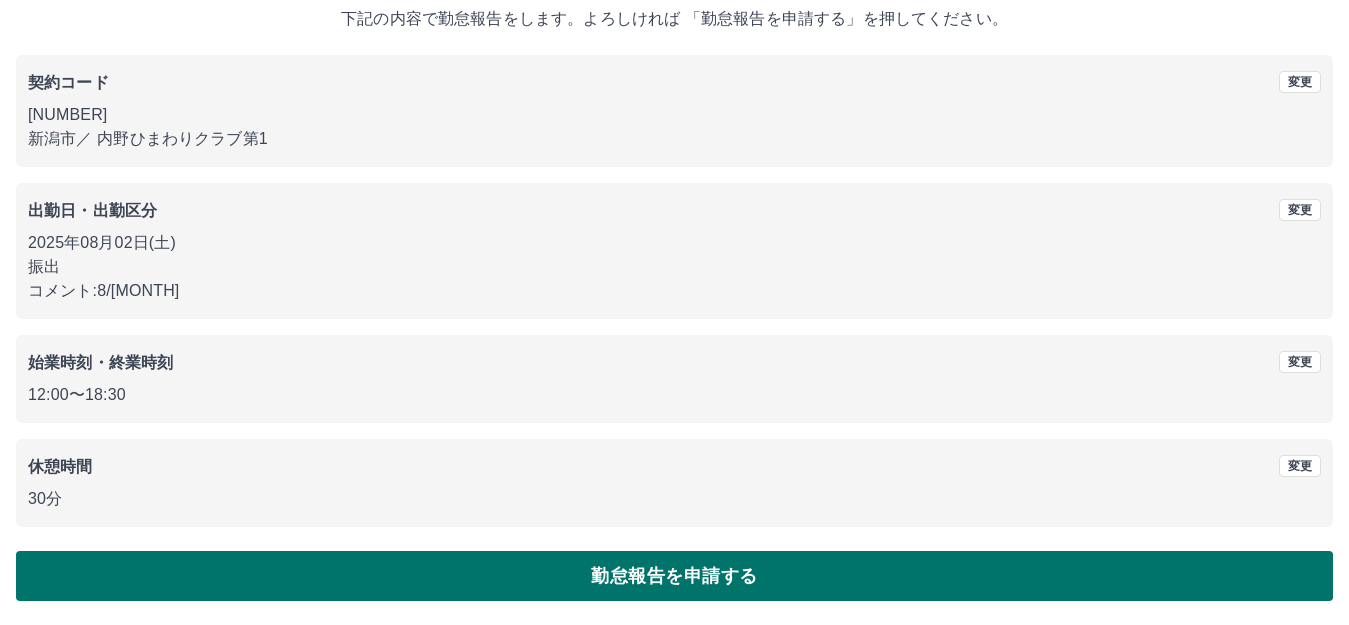 click on "勤怠報告を申請する" at bounding box center [674, 576] 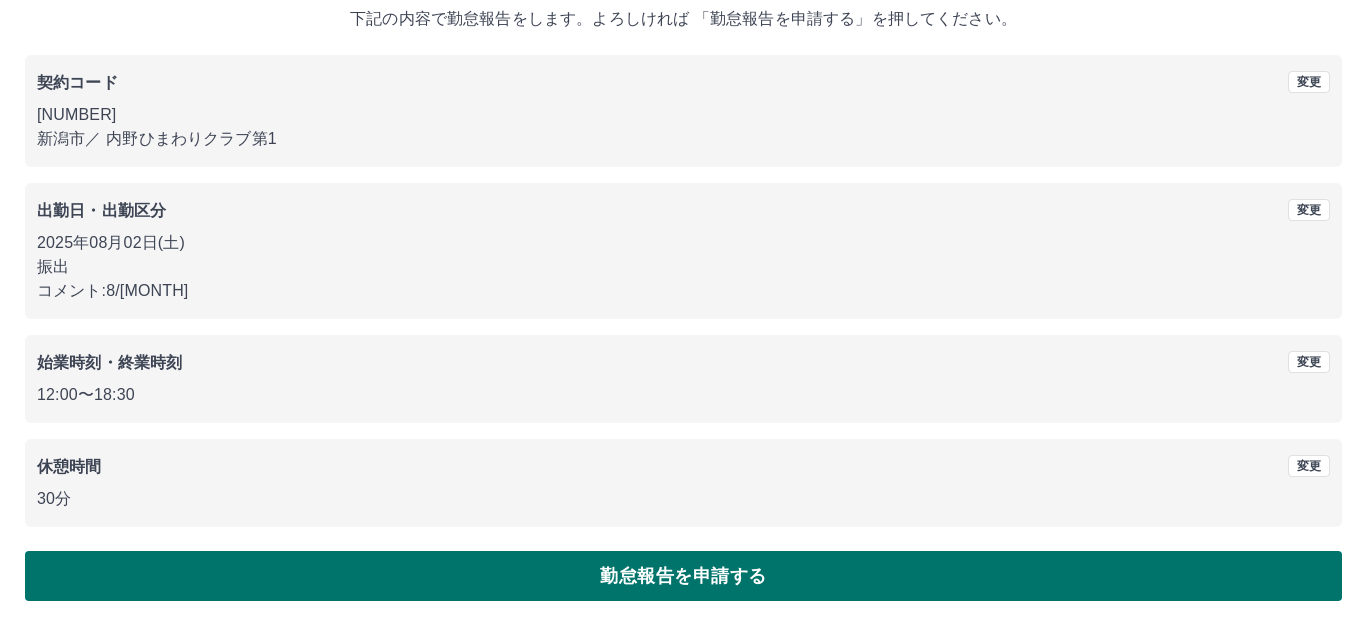 scroll, scrollTop: 0, scrollLeft: 0, axis: both 